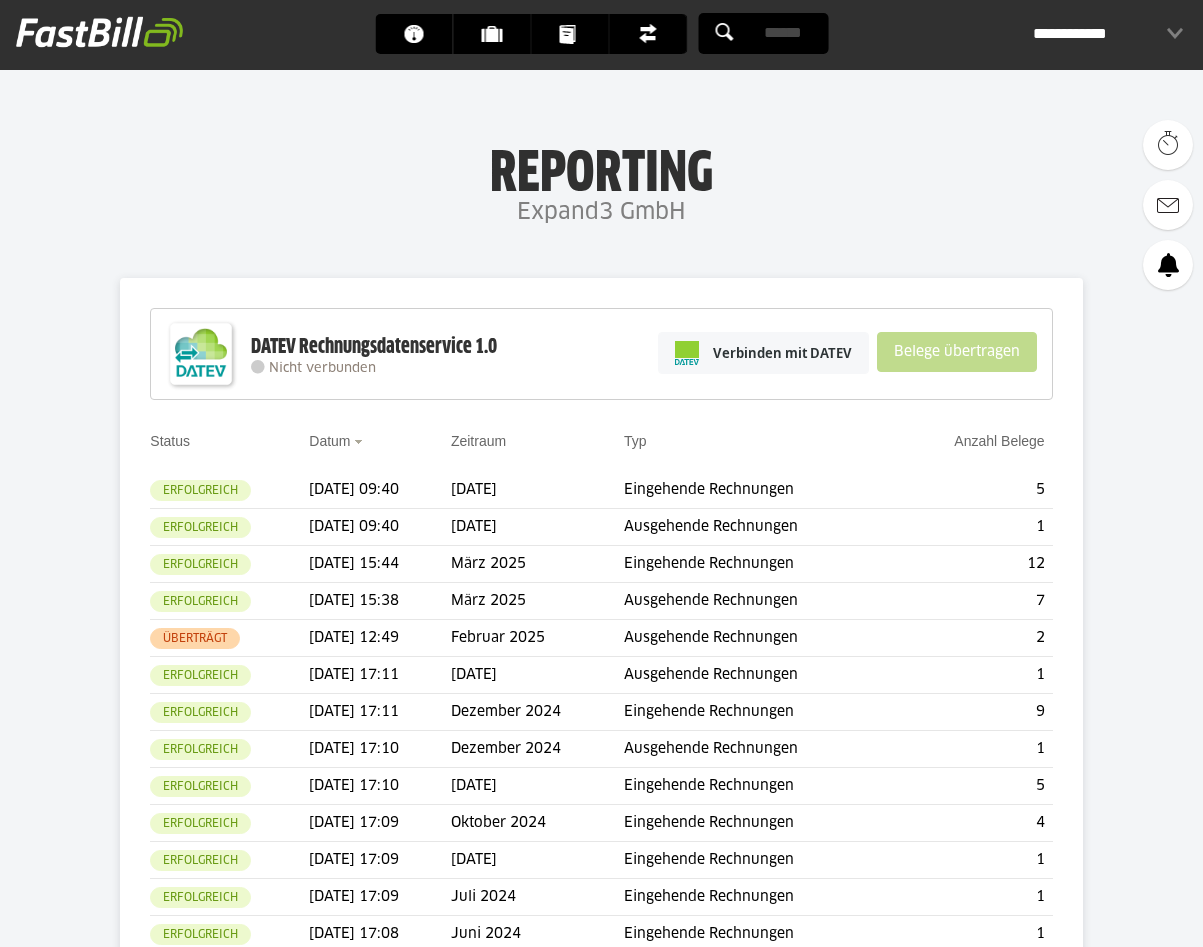 scroll, scrollTop: 0, scrollLeft: 0, axis: both 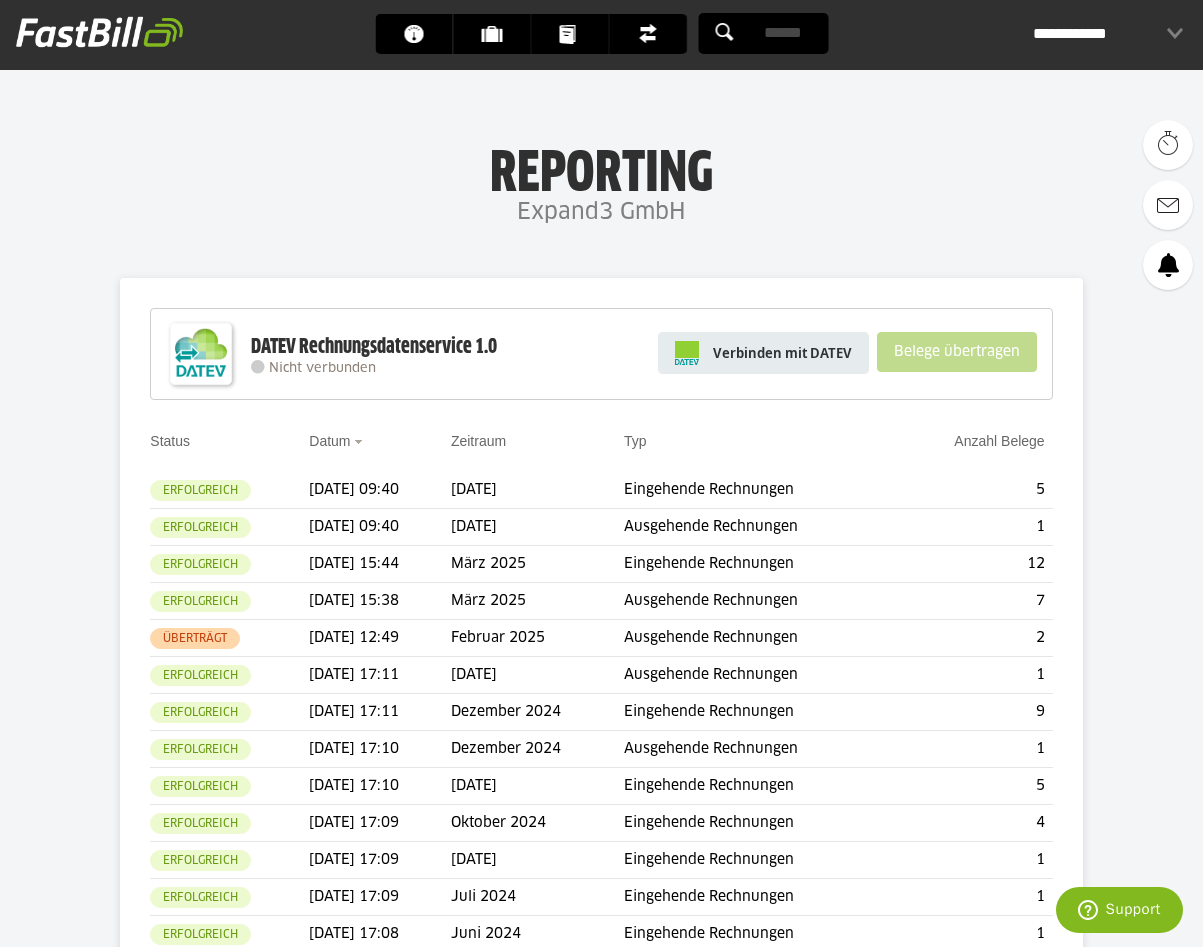 click on "Verbinden mit DATEV" at bounding box center (782, 353) 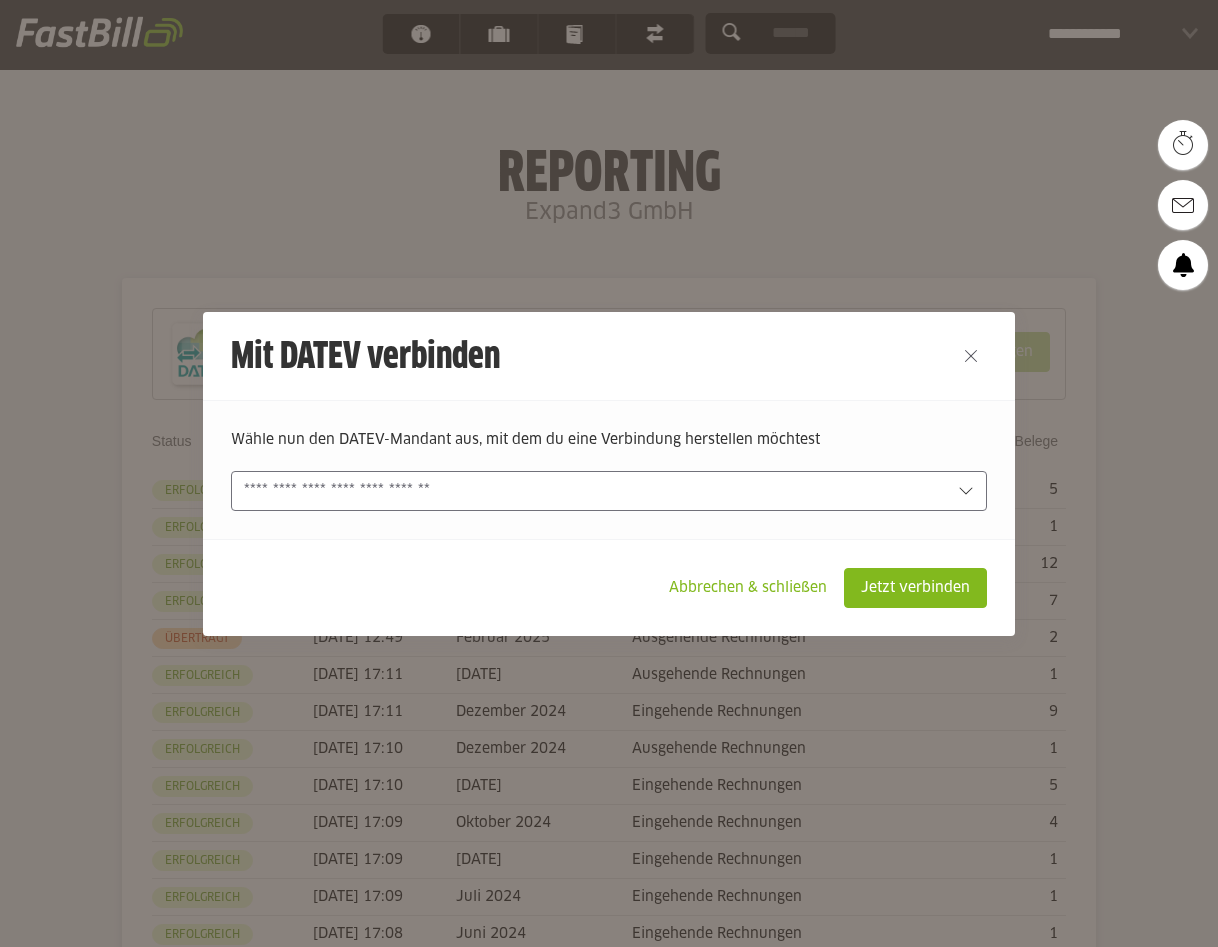 scroll, scrollTop: 0, scrollLeft: 0, axis: both 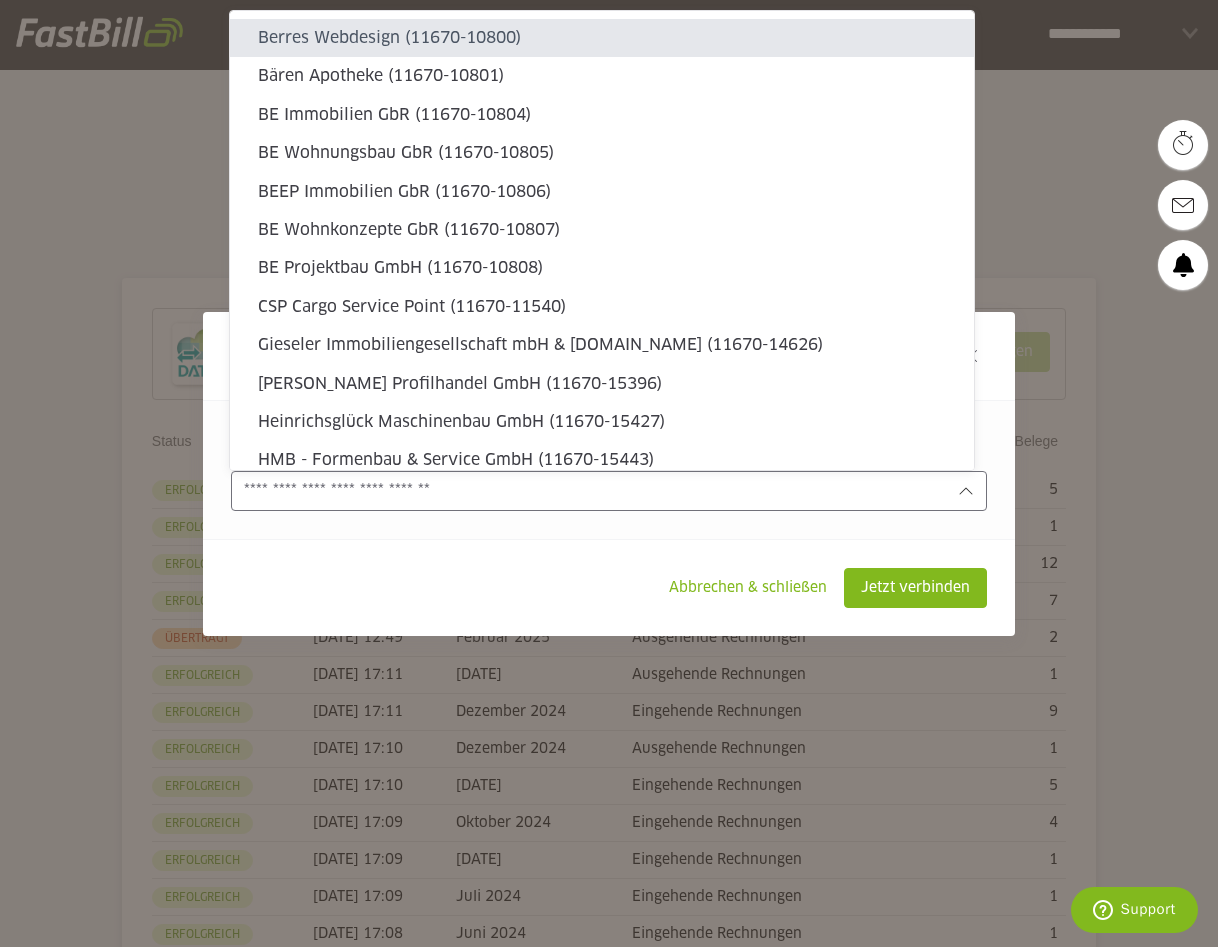 click at bounding box center [595, 491] 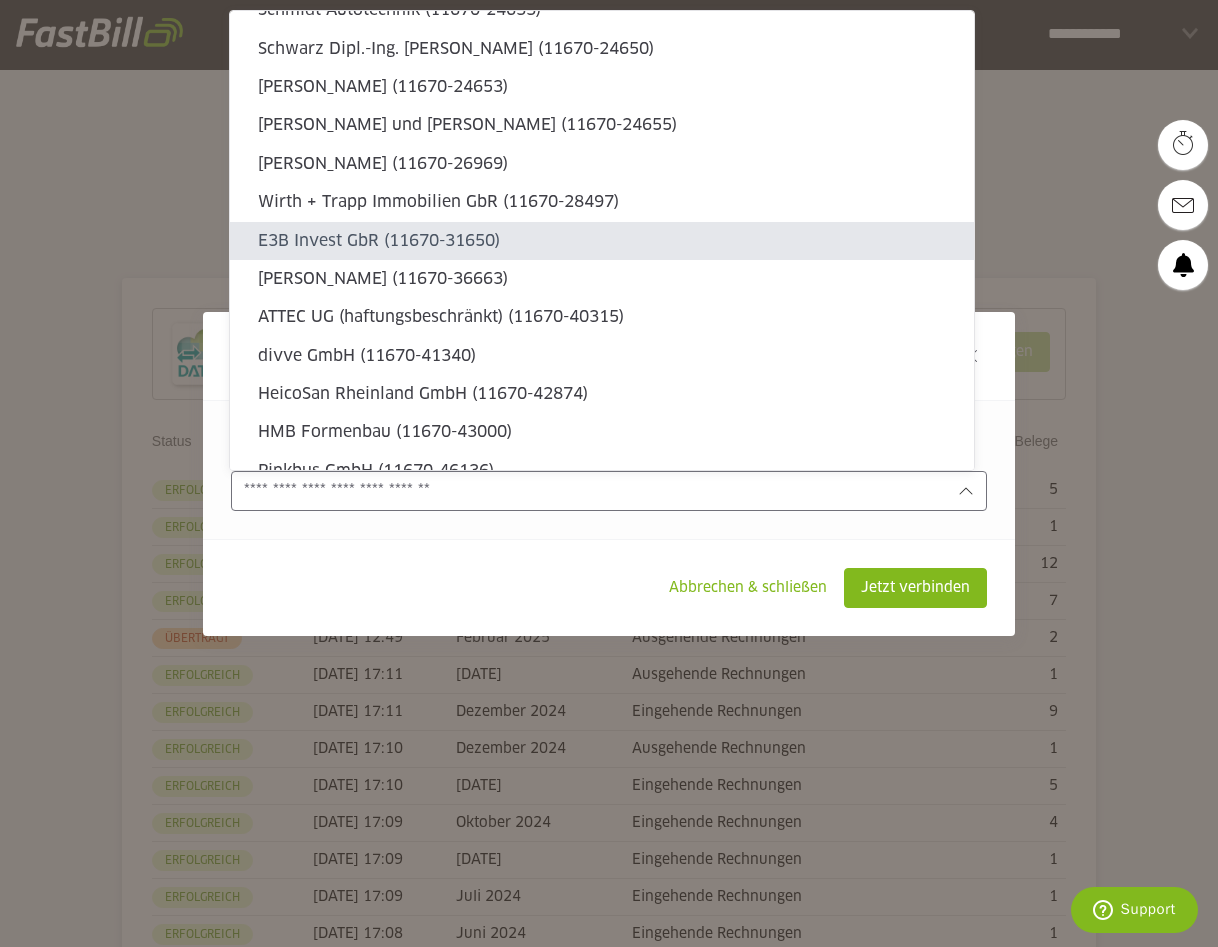 type on "11670-31650" 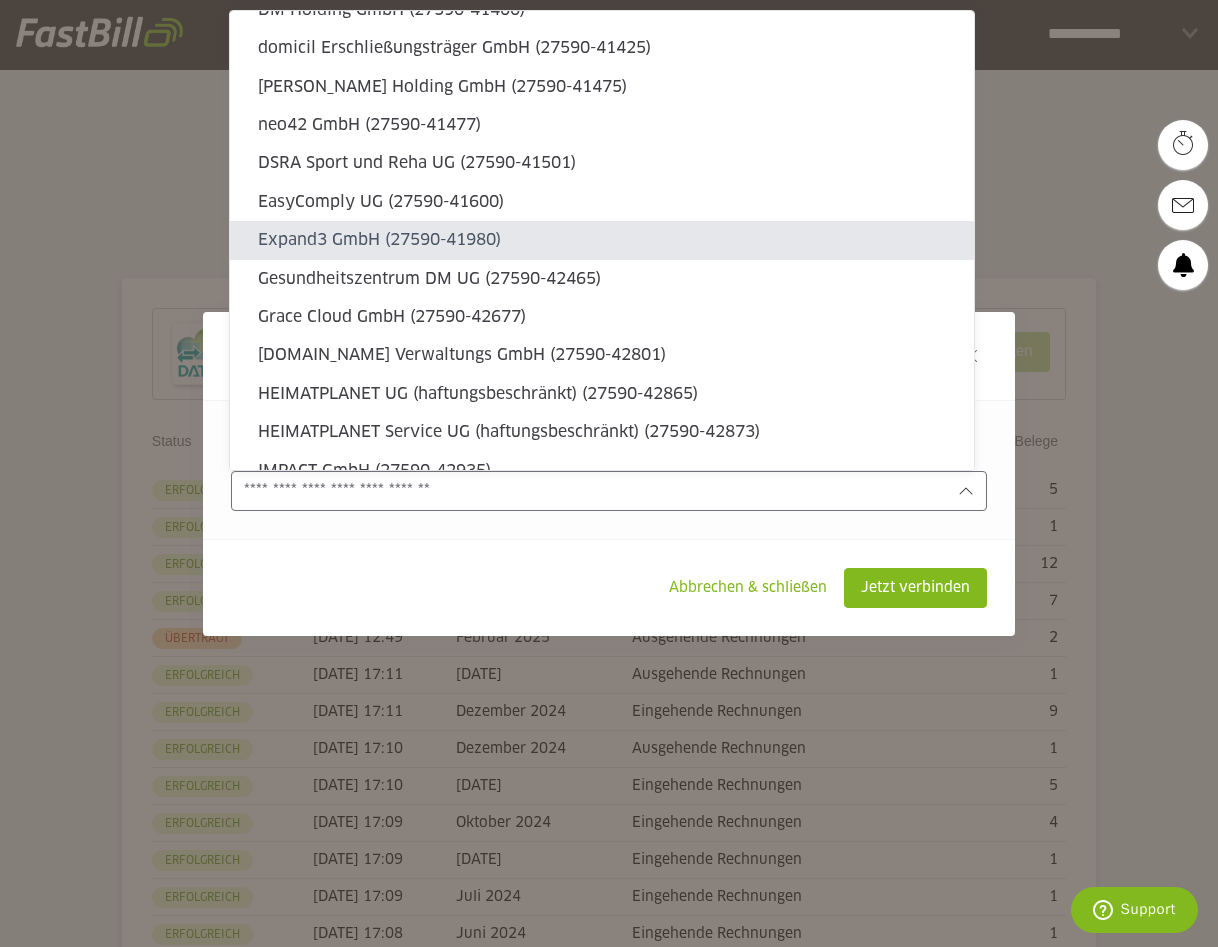 click on "Expand3 GmbH (27590-41980)" at bounding box center (608, 240) 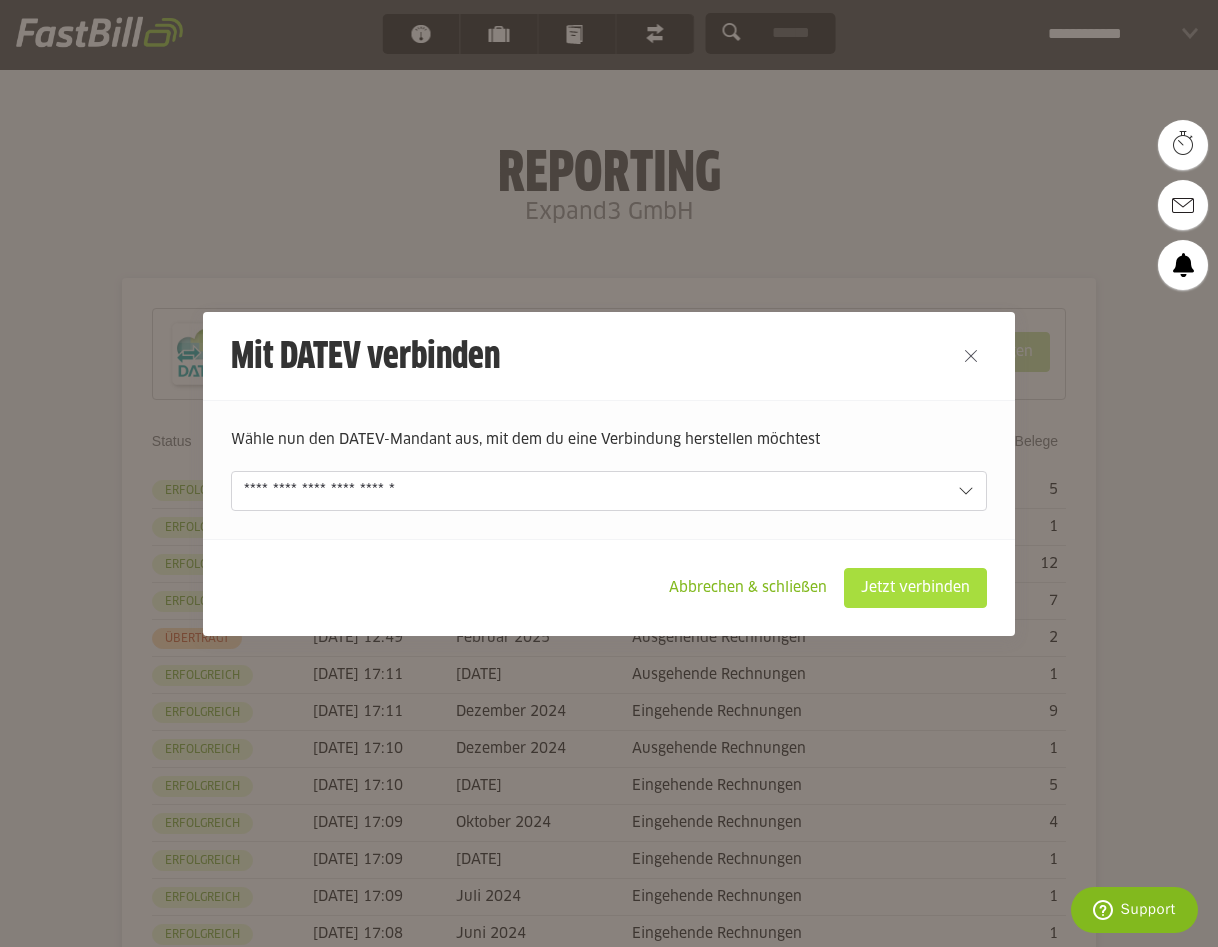 click on "Jetzt verbinden" at bounding box center (915, 588) 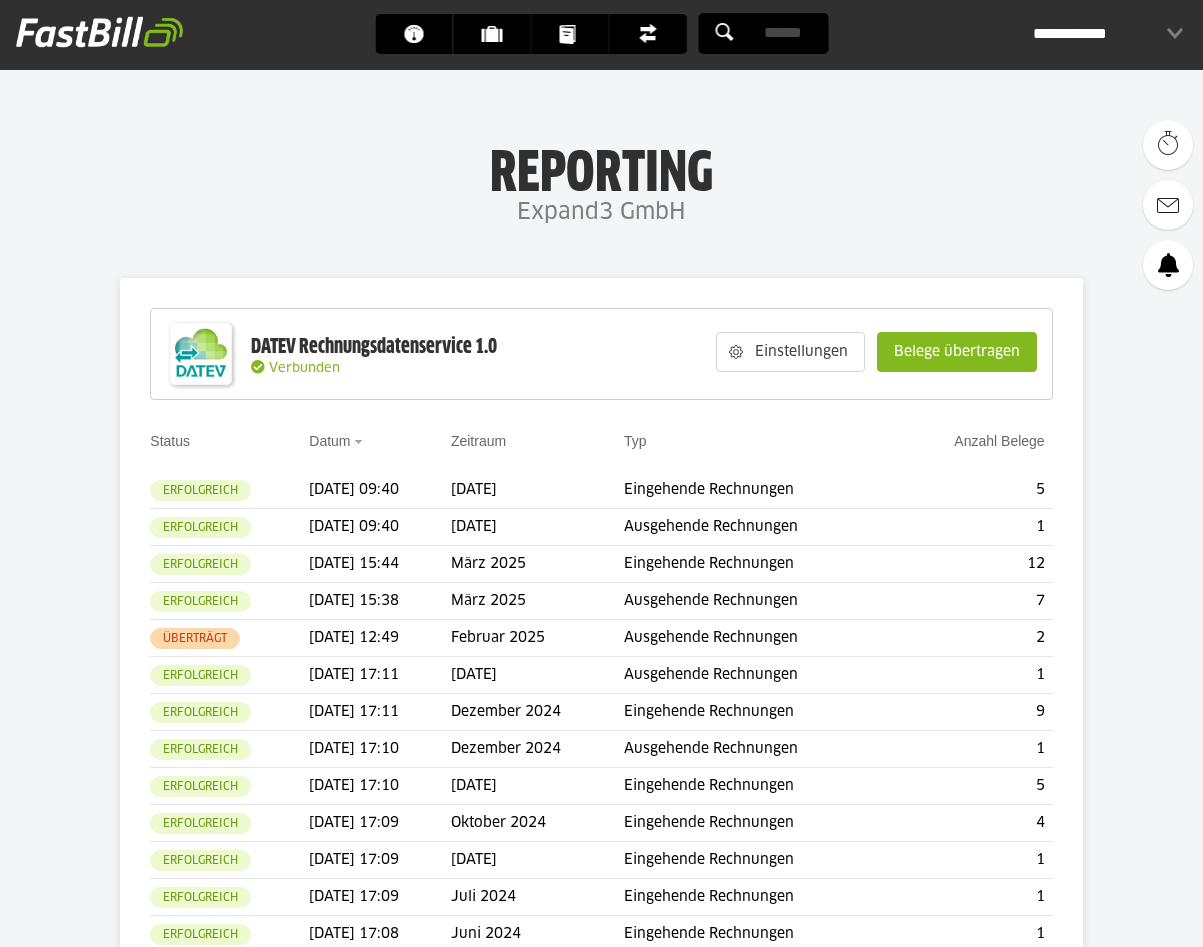scroll, scrollTop: 0, scrollLeft: 0, axis: both 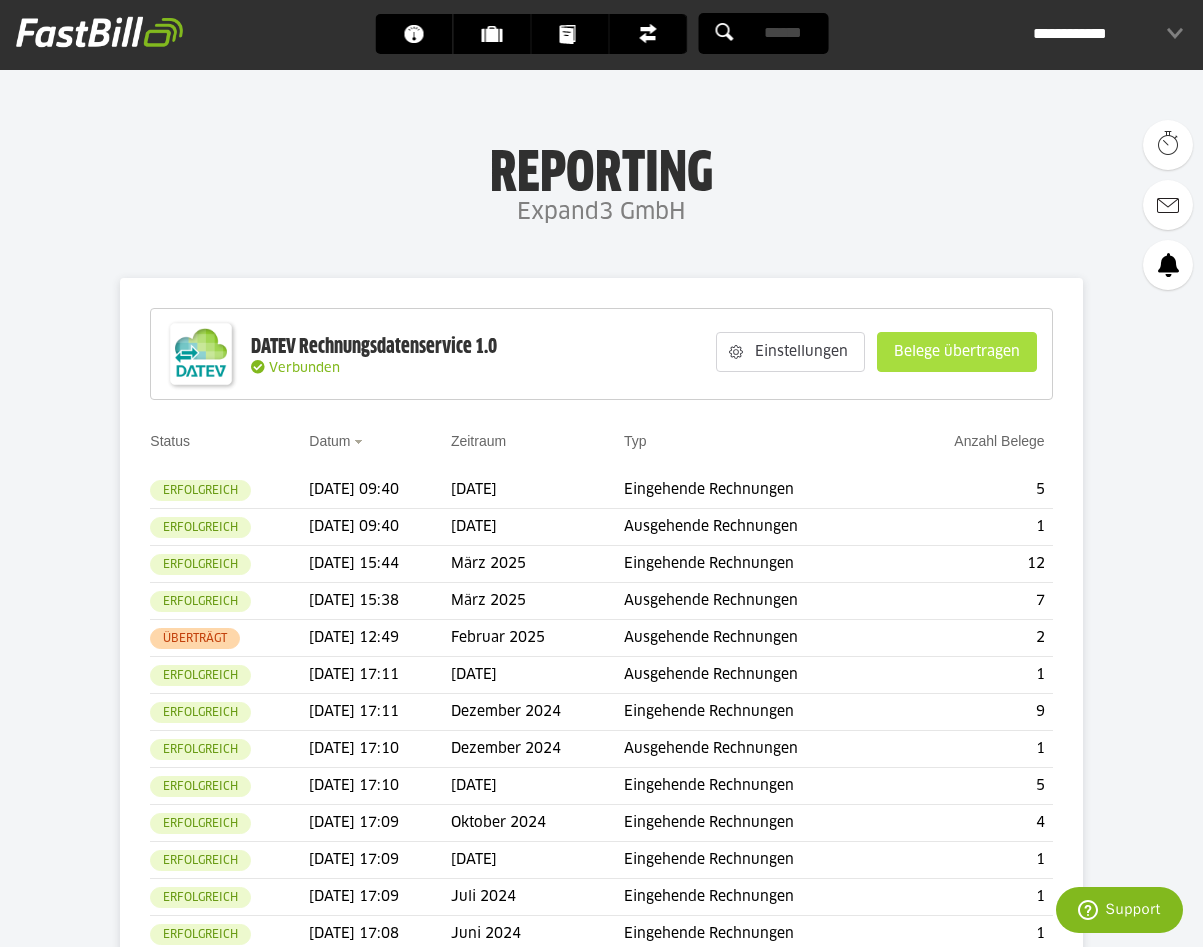 click on "Belege übertragen" at bounding box center [957, 352] 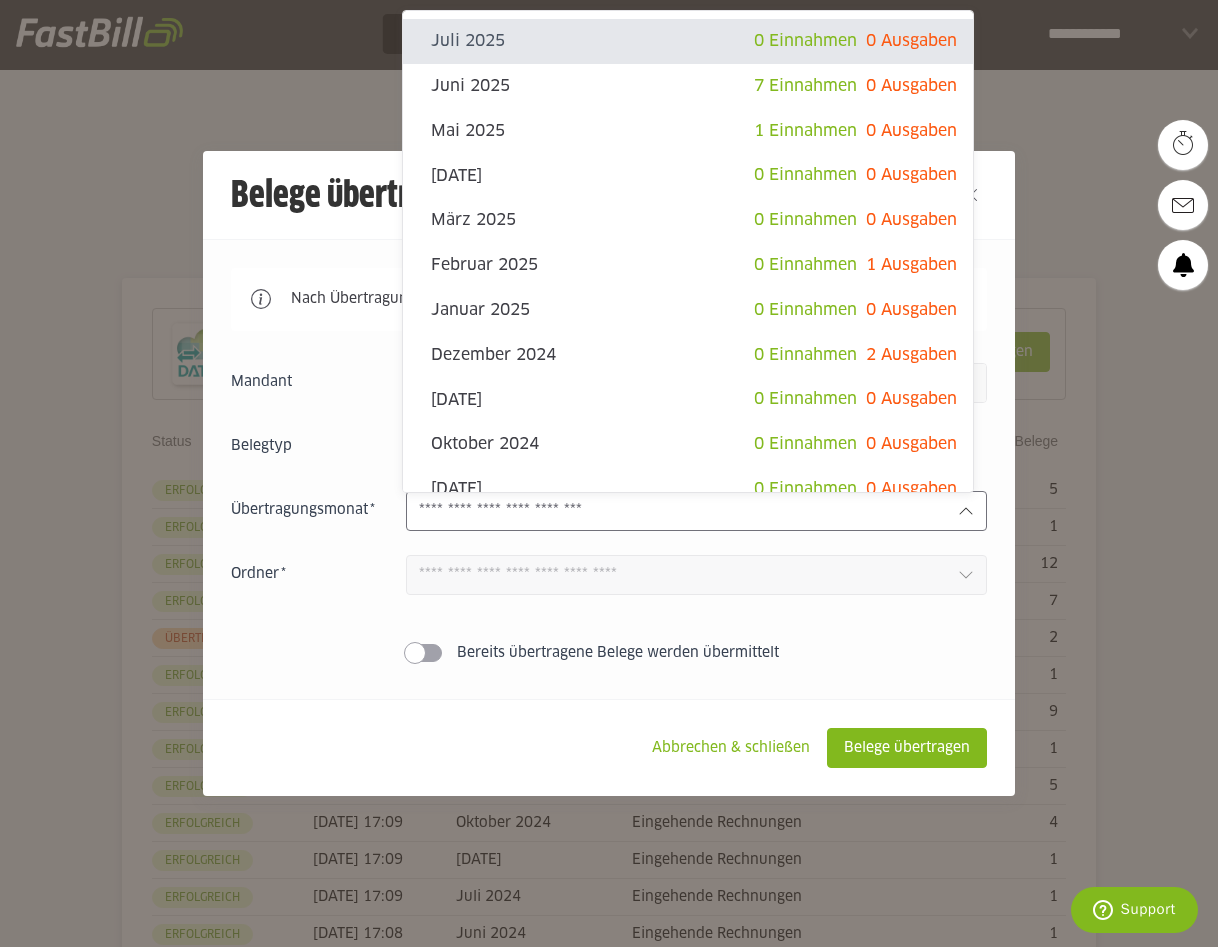 click 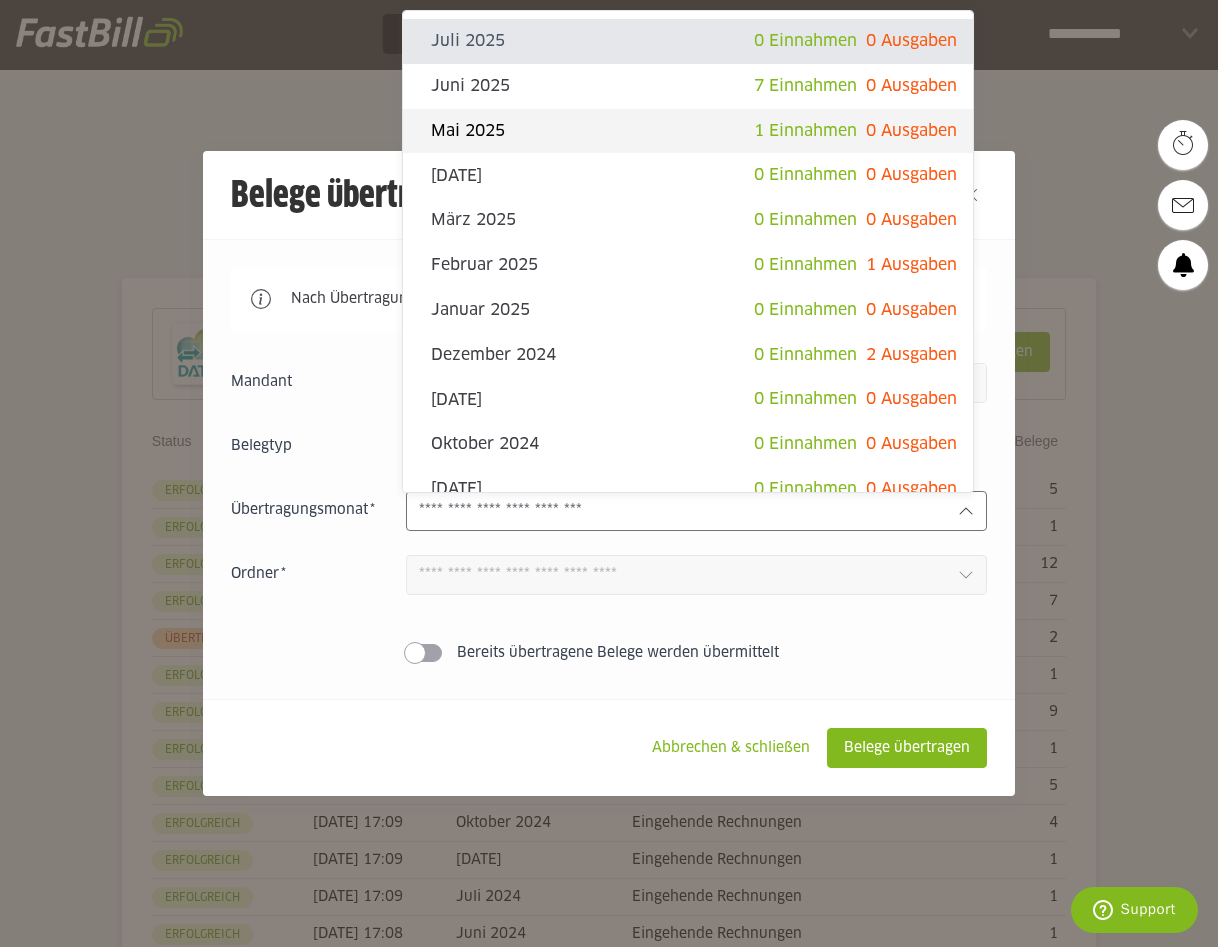 click on "Mai 2025" 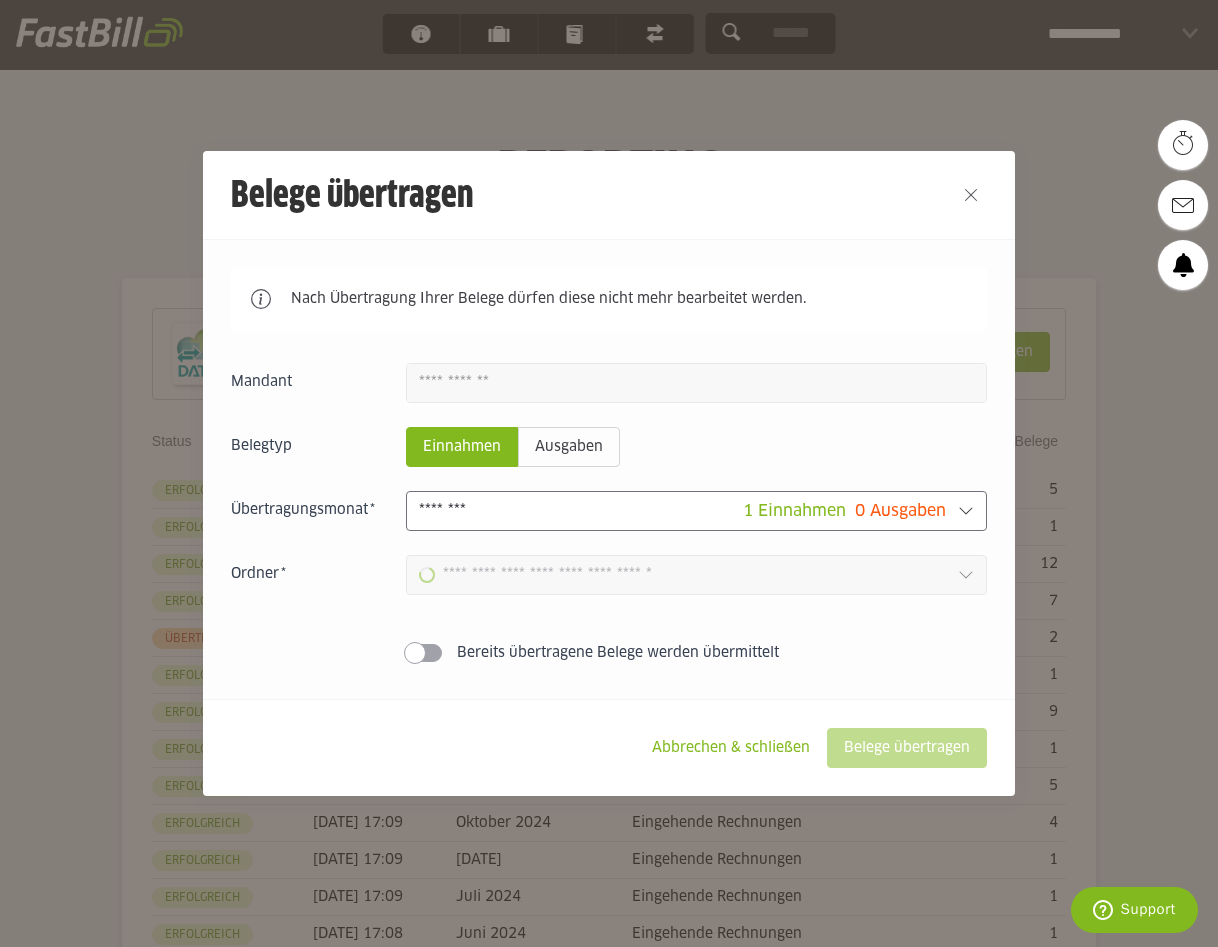 type on "**********" 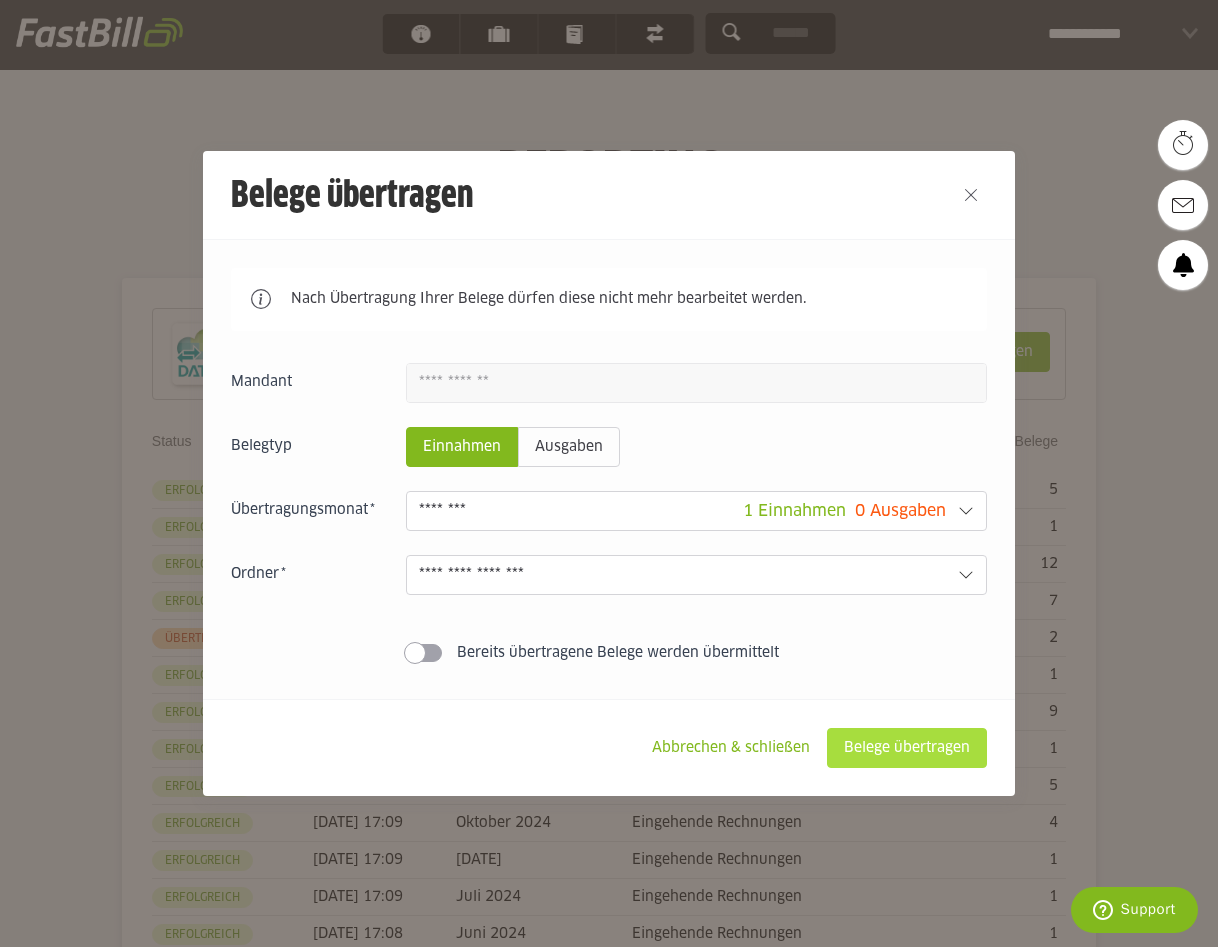click on "Belege übertragen" at bounding box center [907, 748] 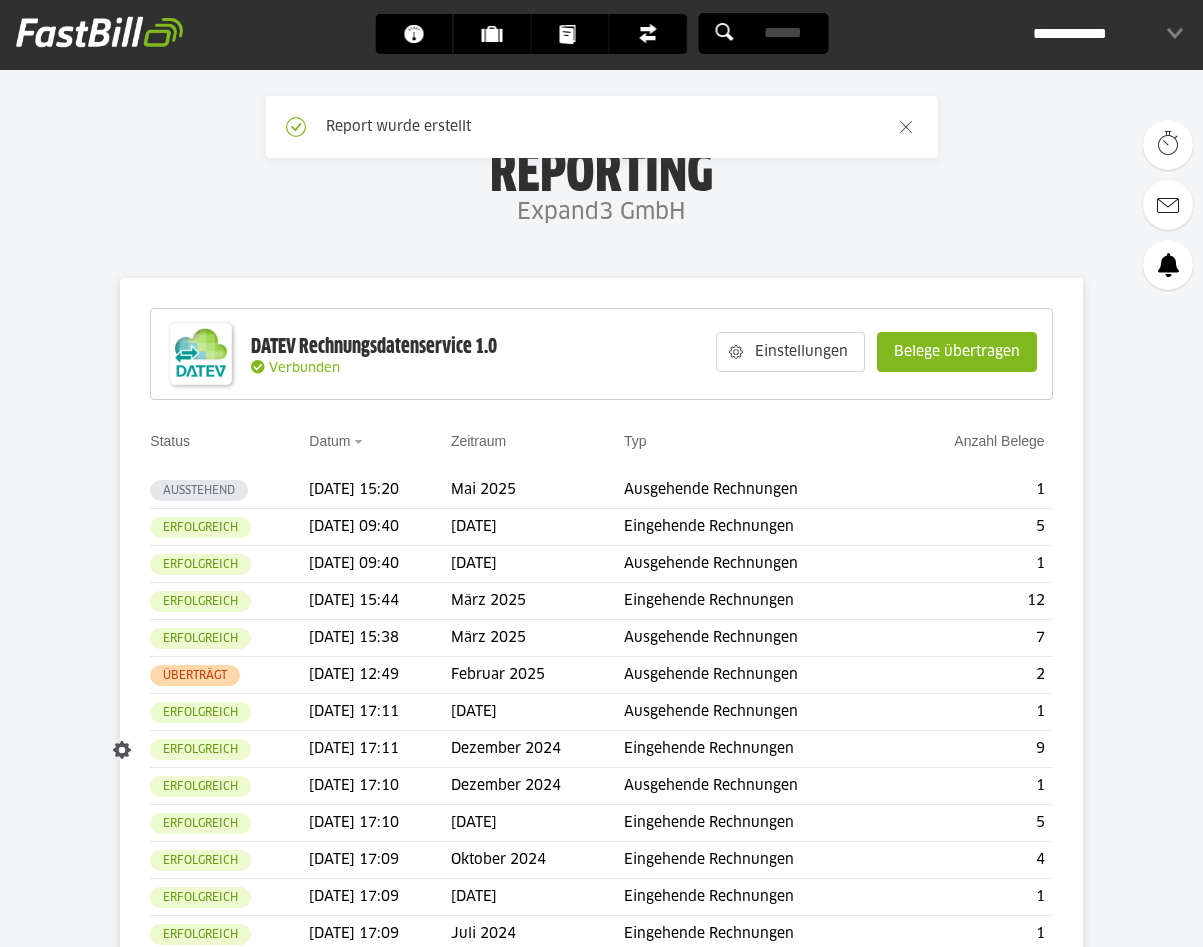 scroll, scrollTop: 0, scrollLeft: 0, axis: both 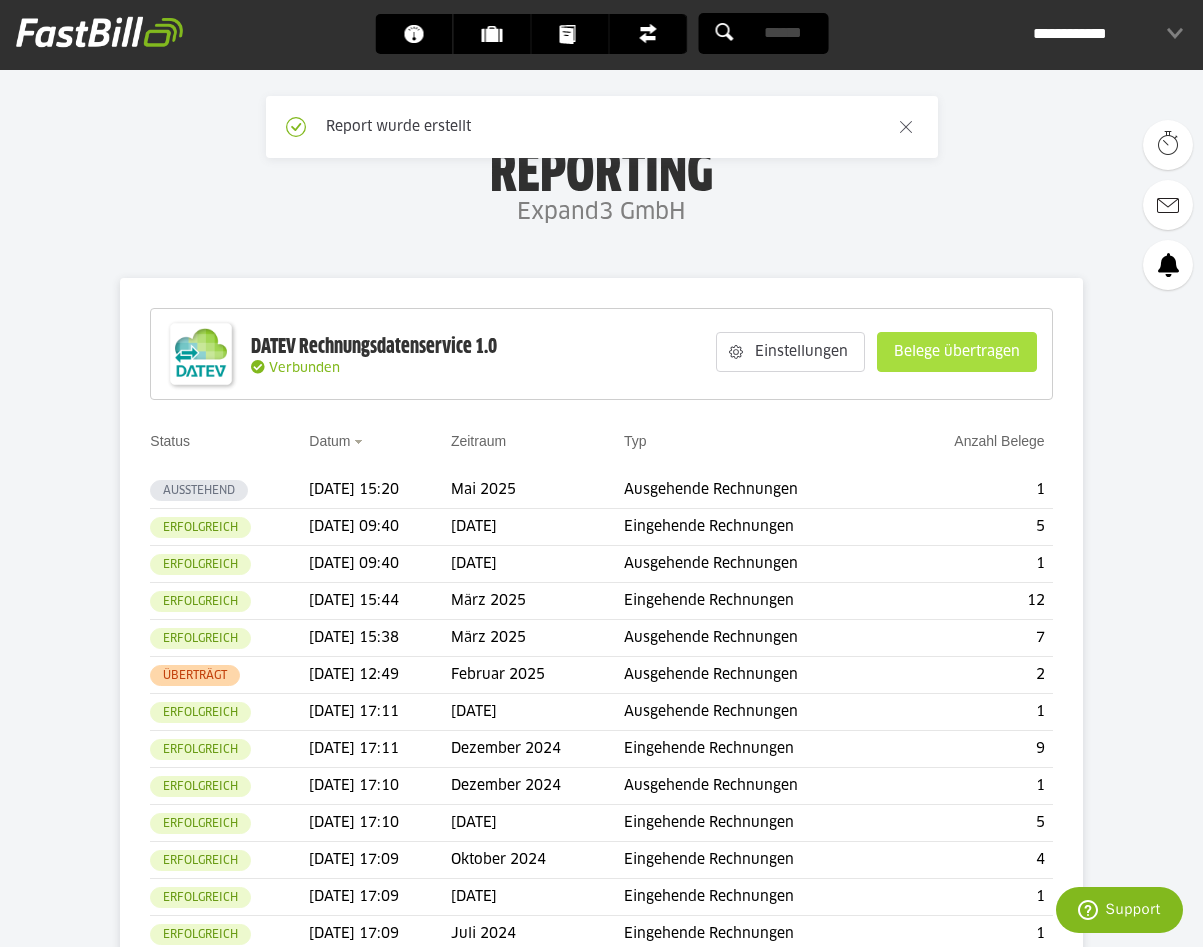 click on "Belege übertragen" at bounding box center (957, 352) 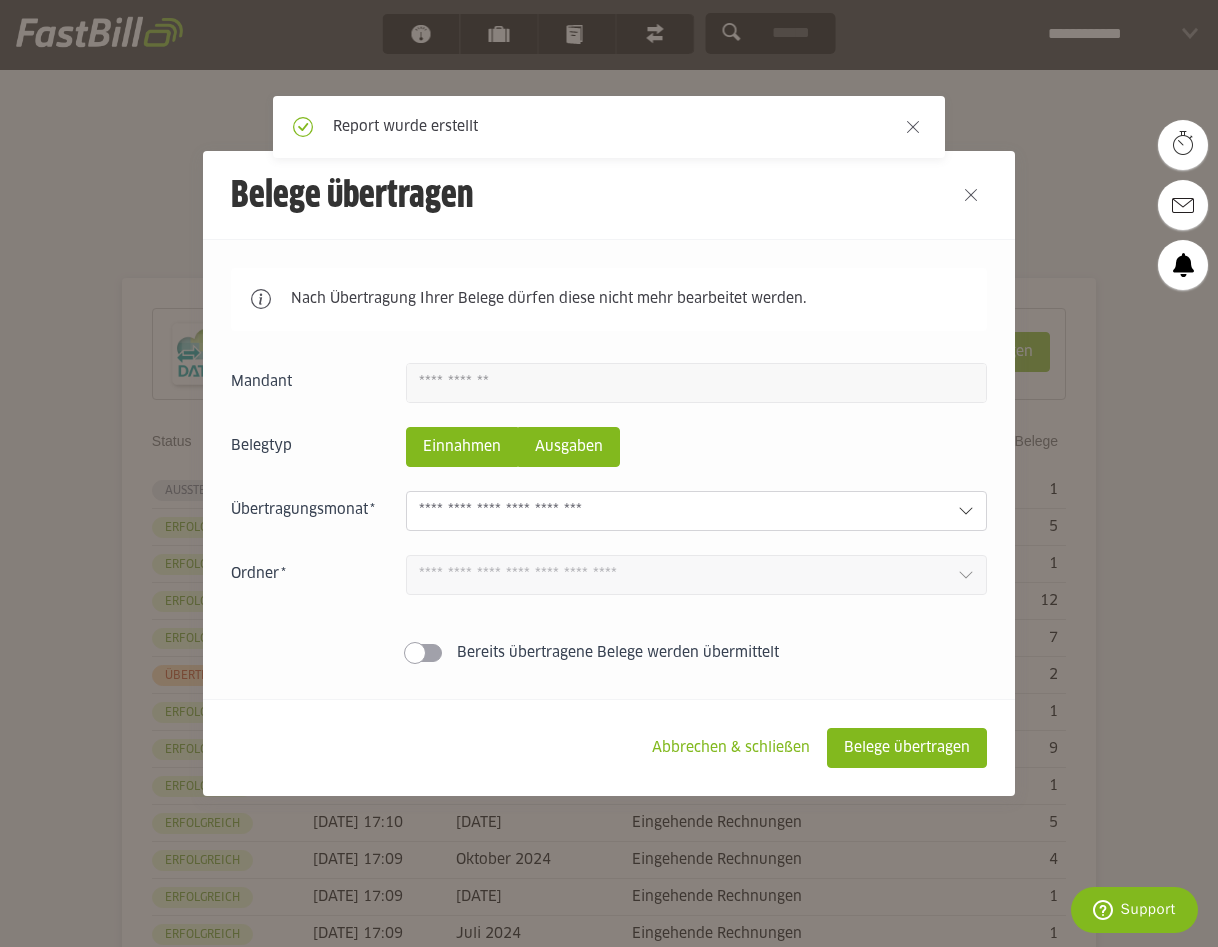 click on "Ausgaben" 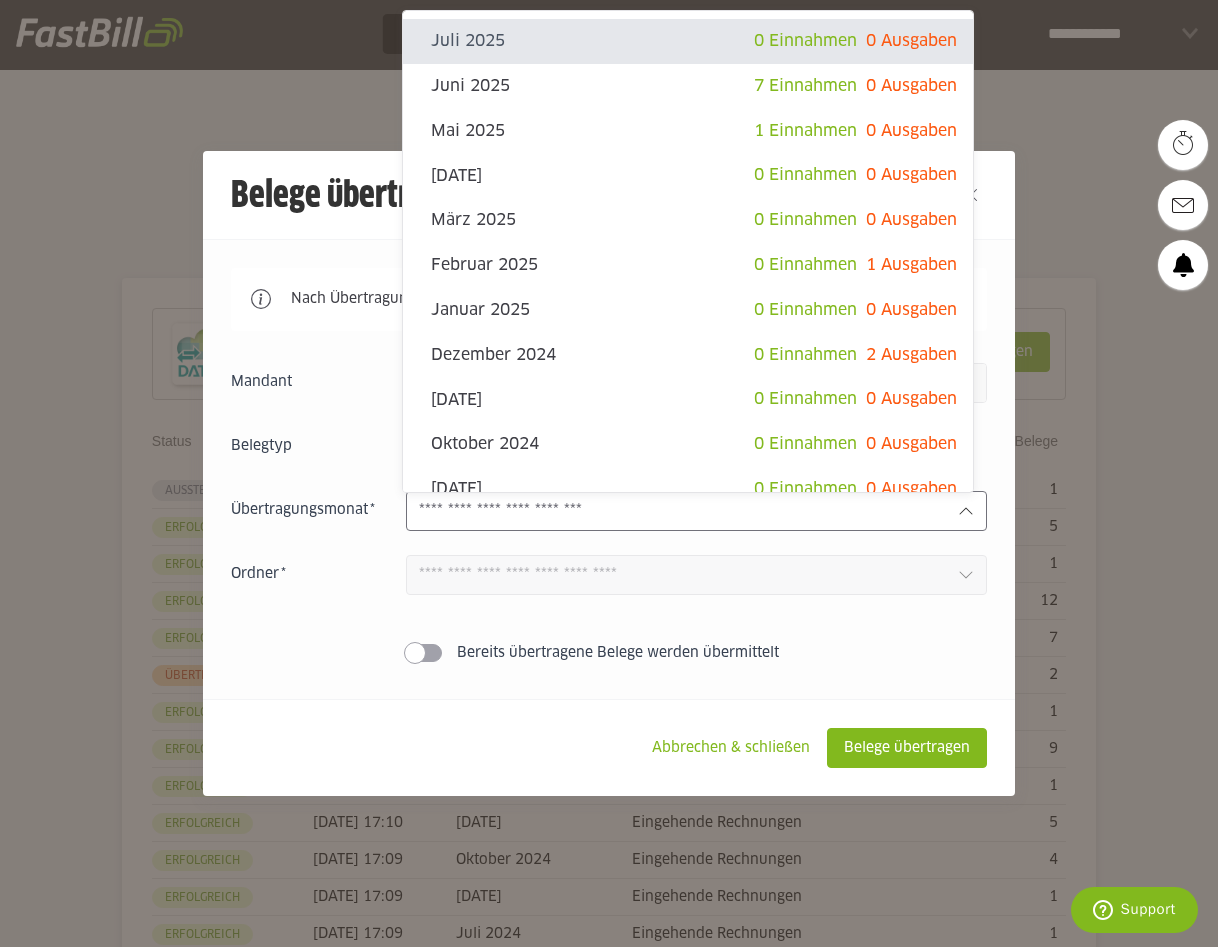 click 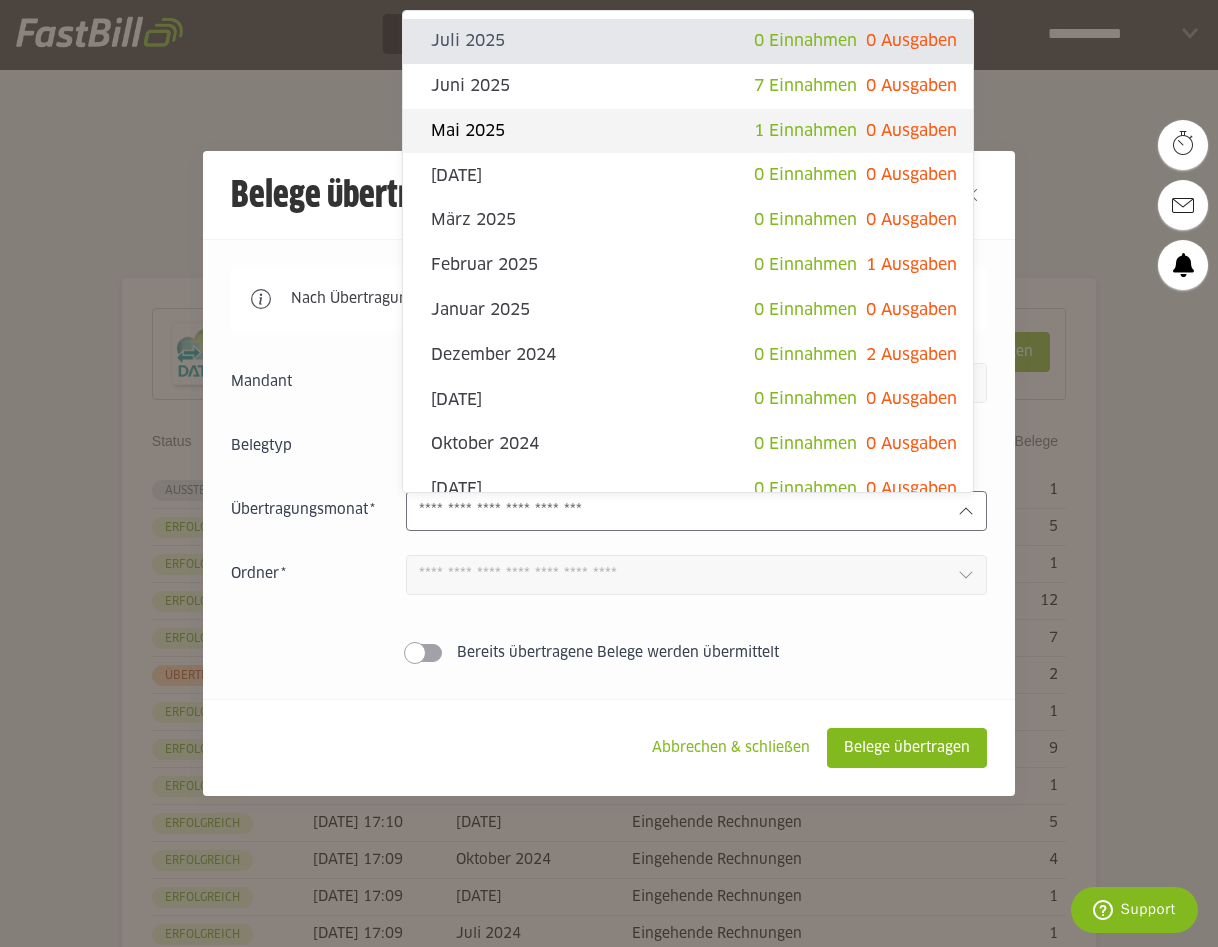 click on "Mai 2025" 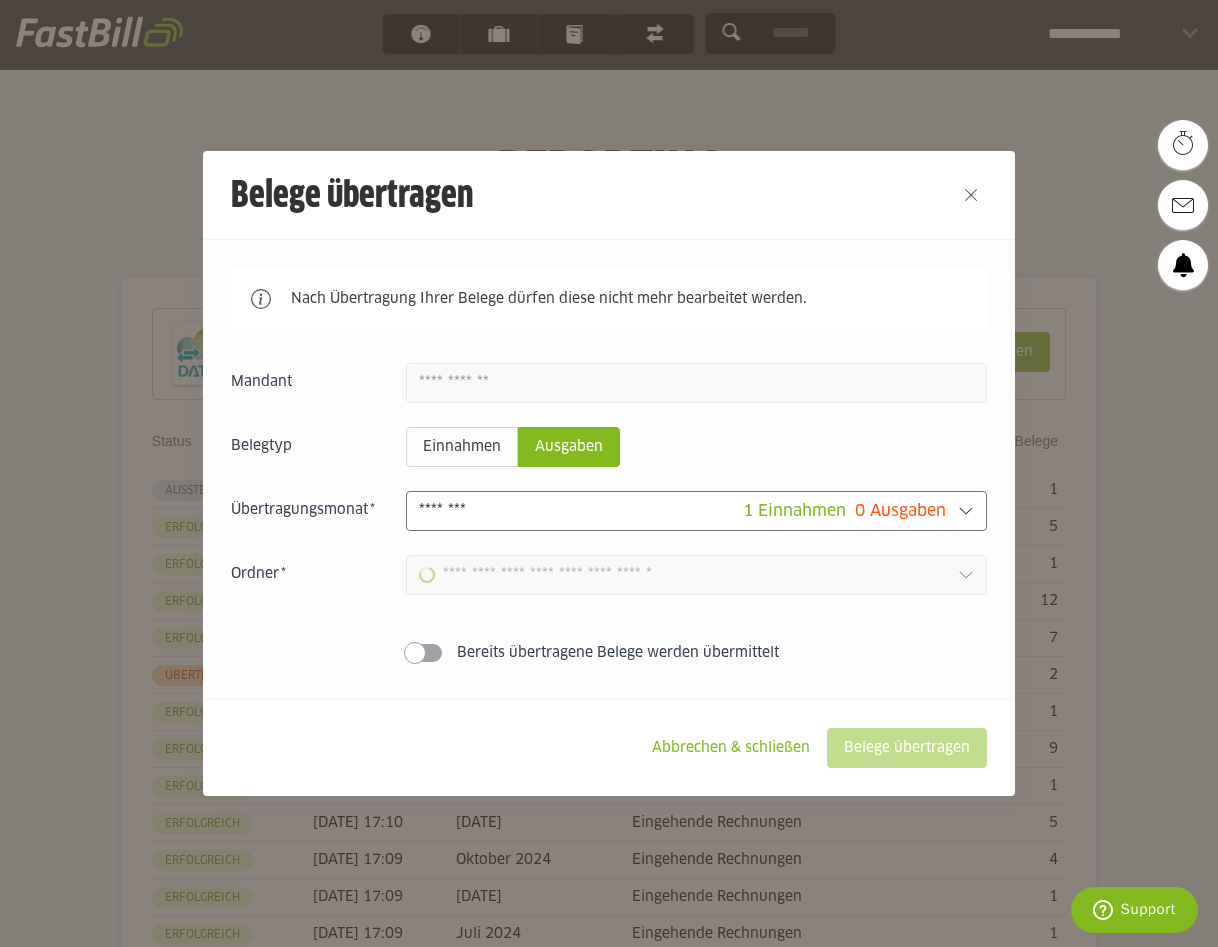 type on "**********" 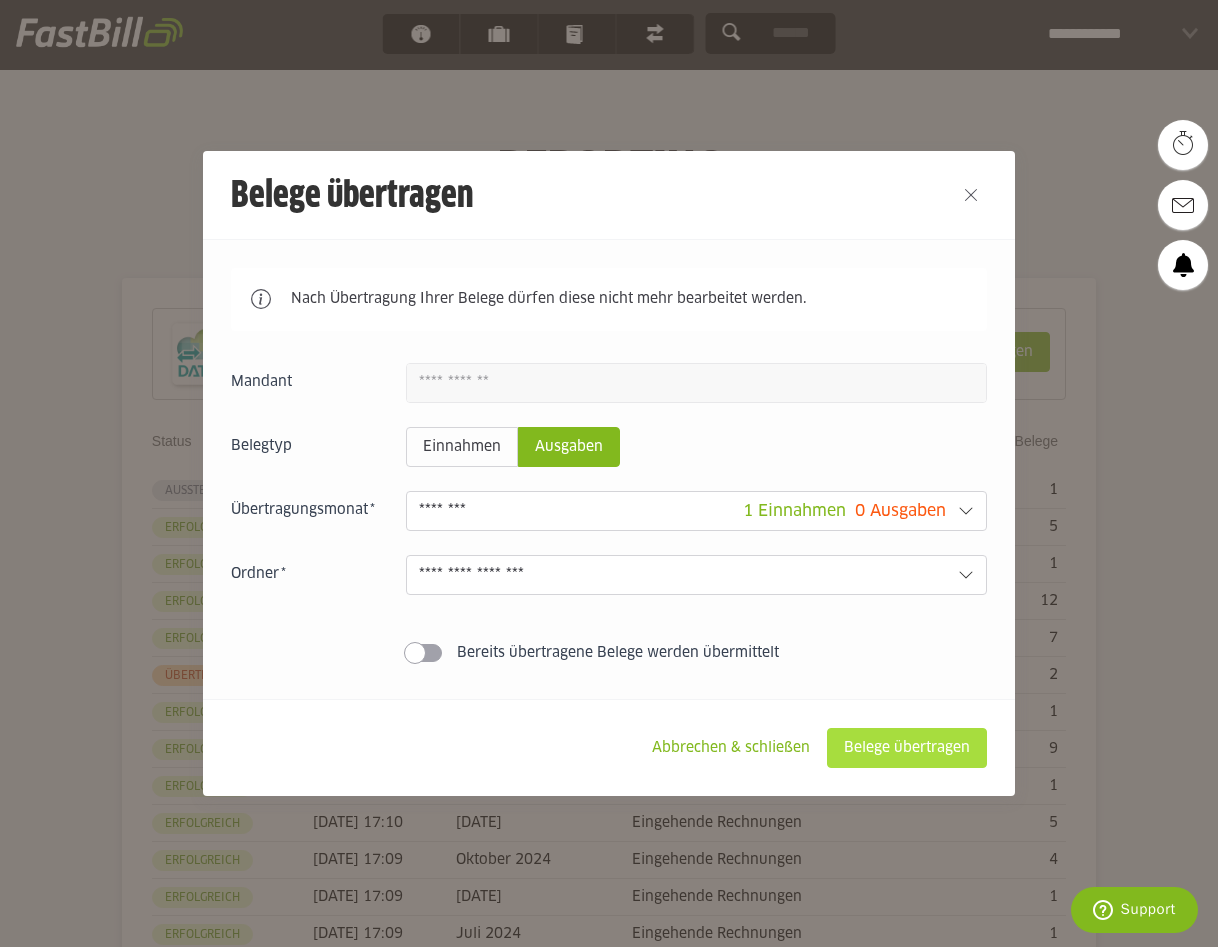 click on "Belege übertragen" at bounding box center [907, 748] 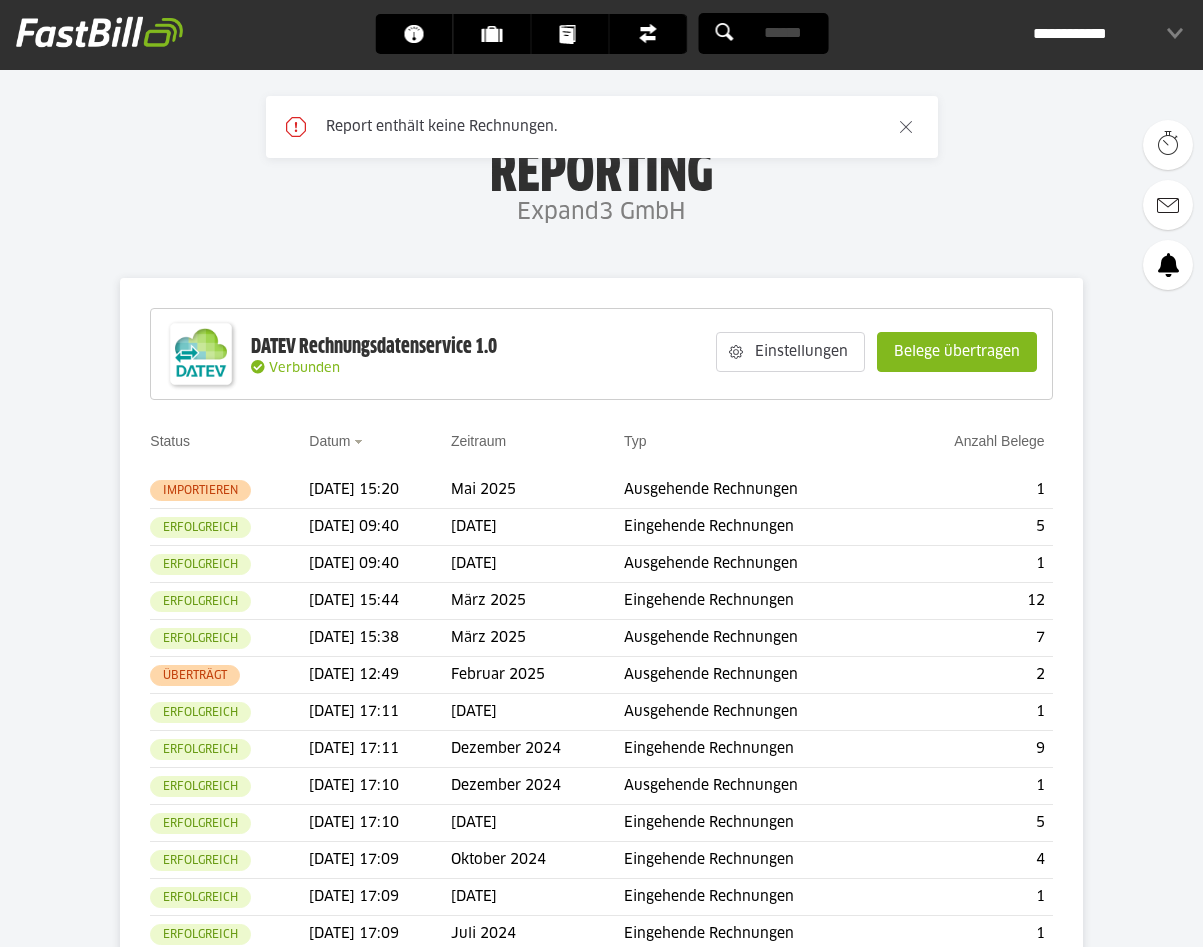 scroll, scrollTop: 0, scrollLeft: 0, axis: both 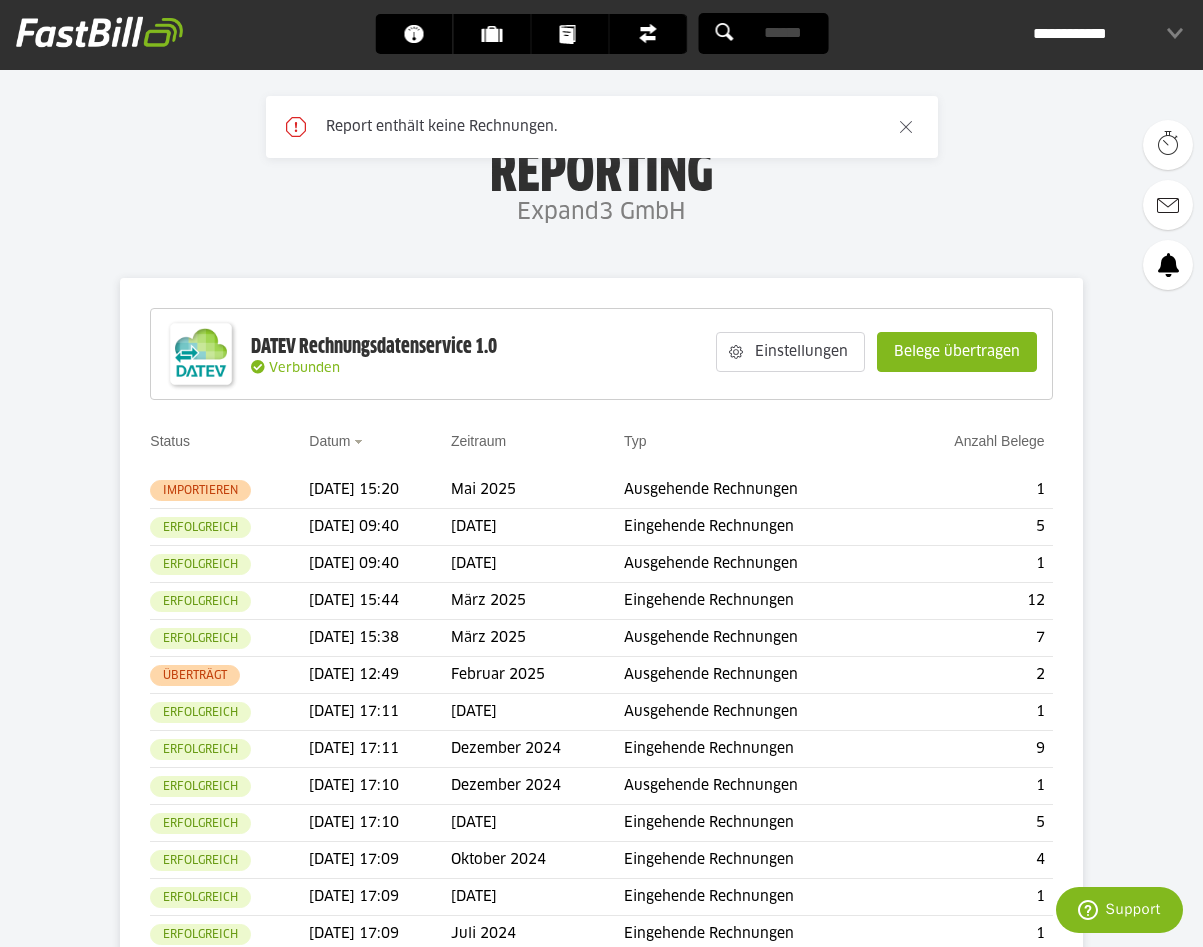 click on "**********" at bounding box center (1108, 34) 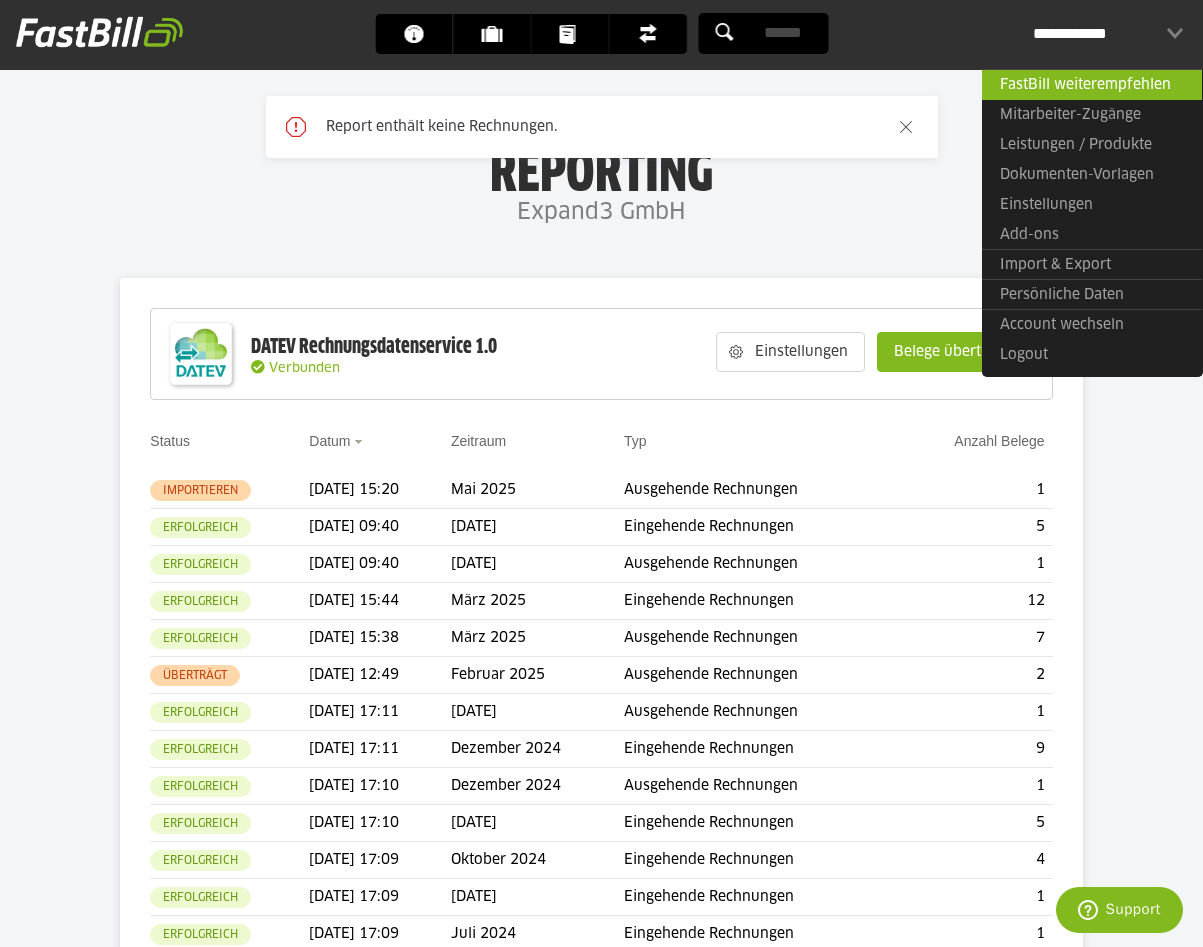 click on "Account wechseln" at bounding box center (1092, 324) 